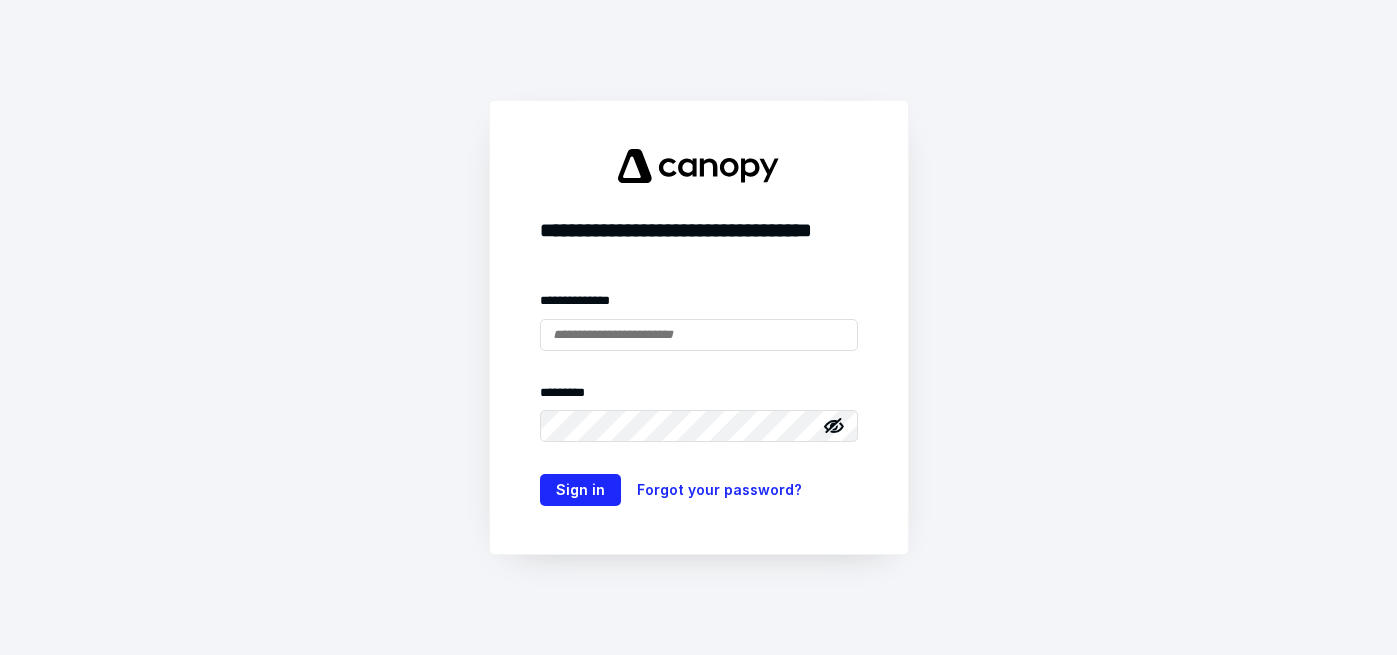 scroll, scrollTop: 0, scrollLeft: 0, axis: both 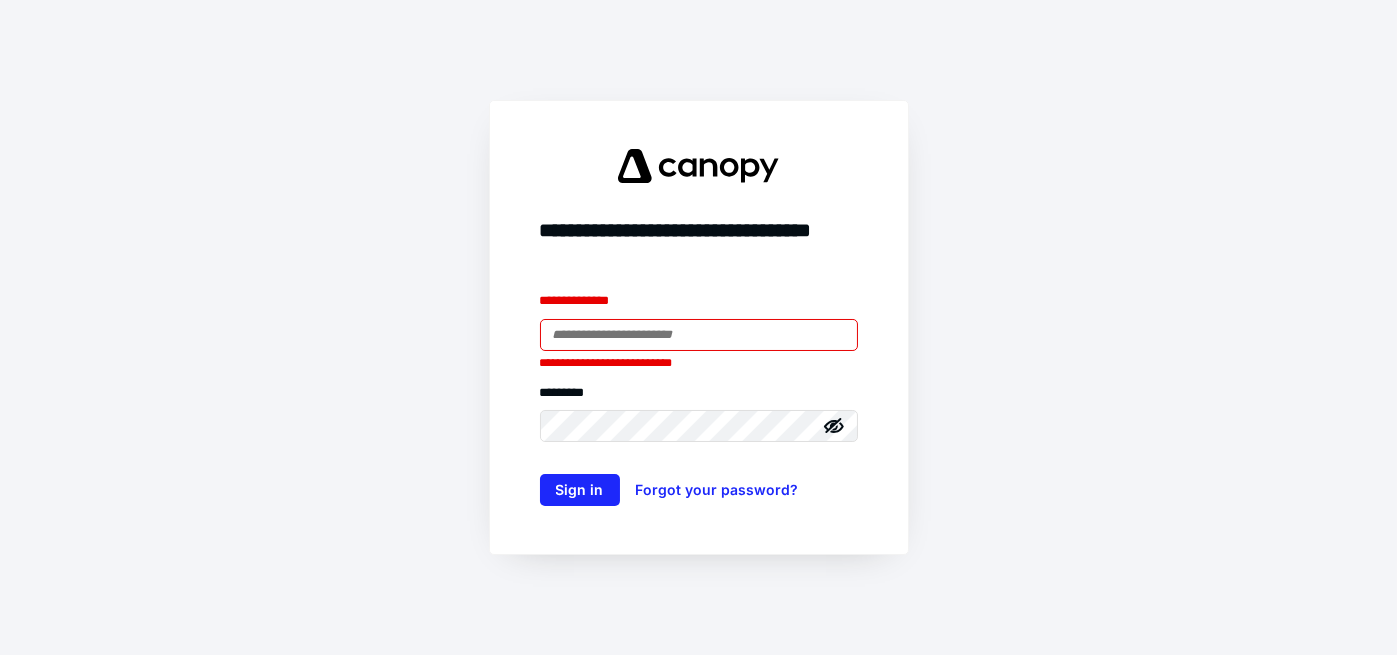 click on "Sign in" at bounding box center (580, 490) 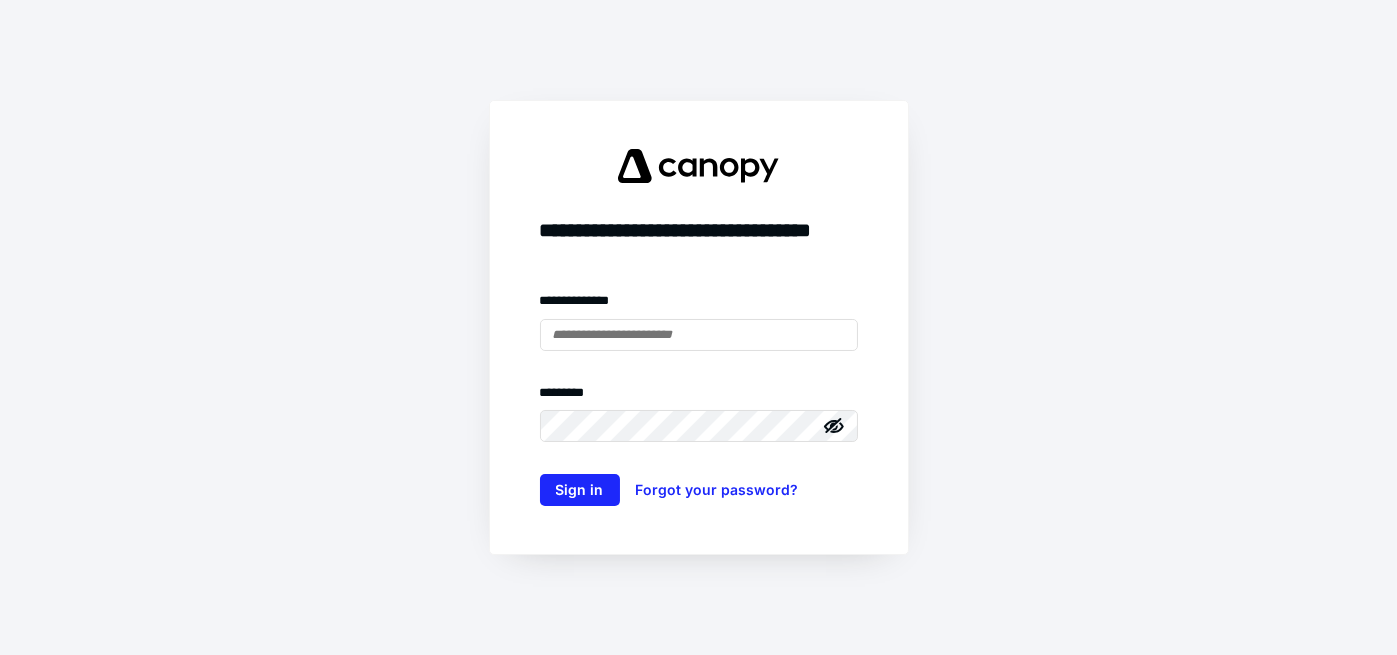scroll, scrollTop: 0, scrollLeft: 0, axis: both 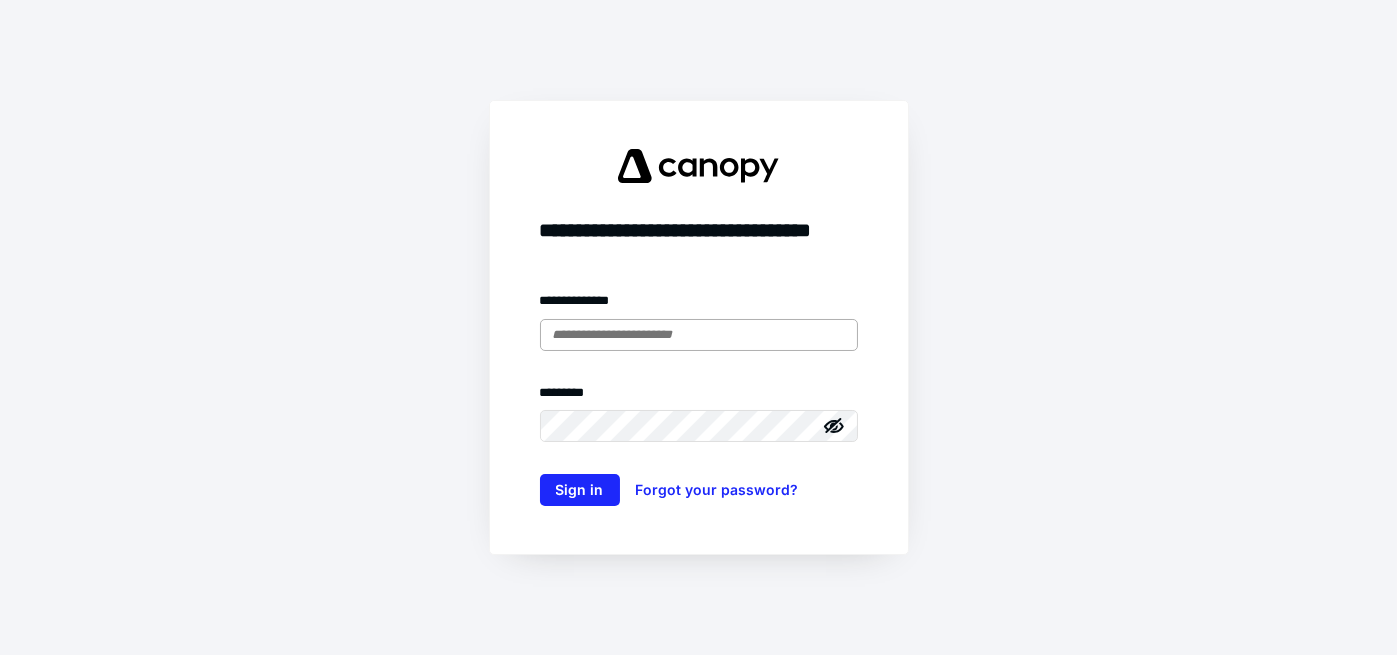 click at bounding box center [699, 335] 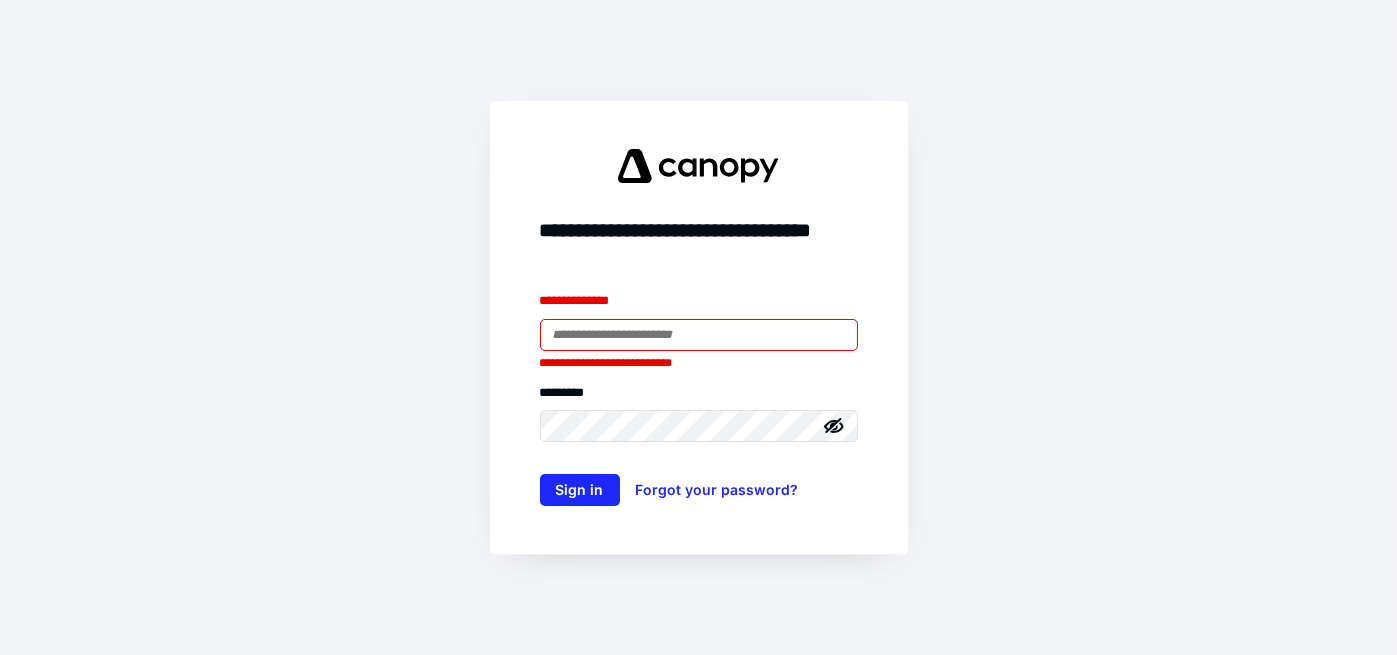 type on "**********" 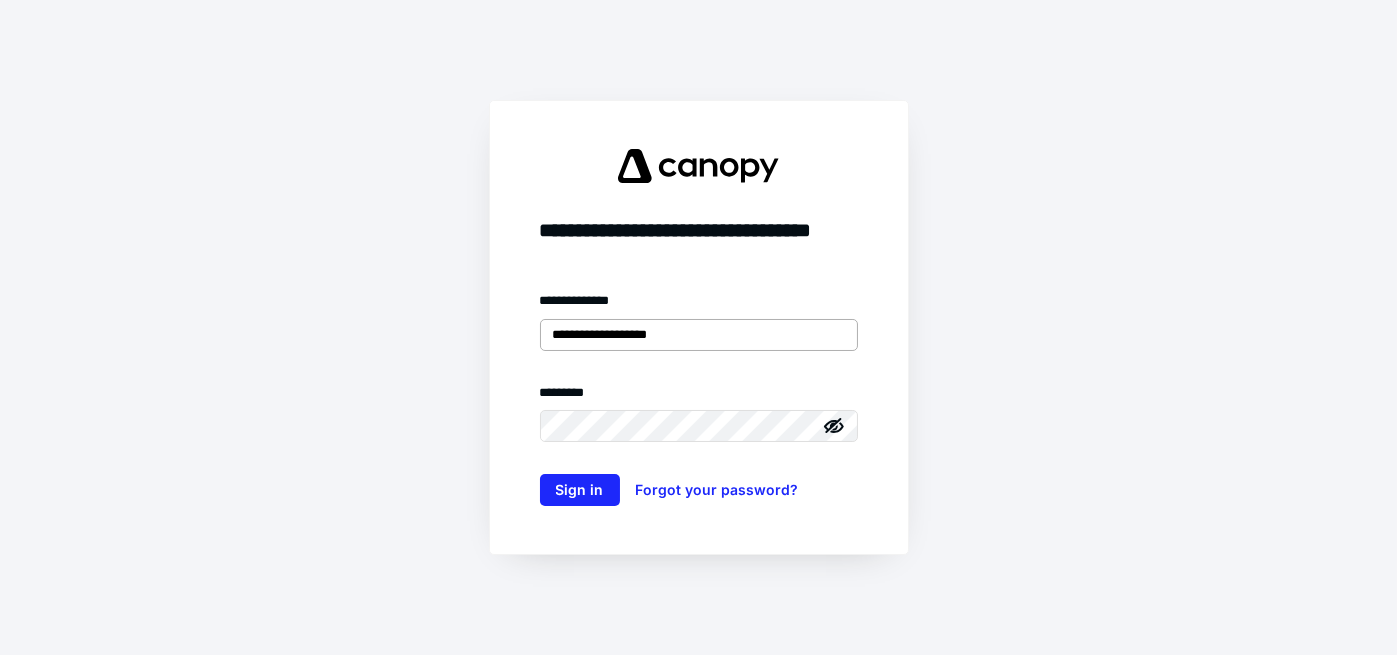 click on "Sign in" at bounding box center (580, 490) 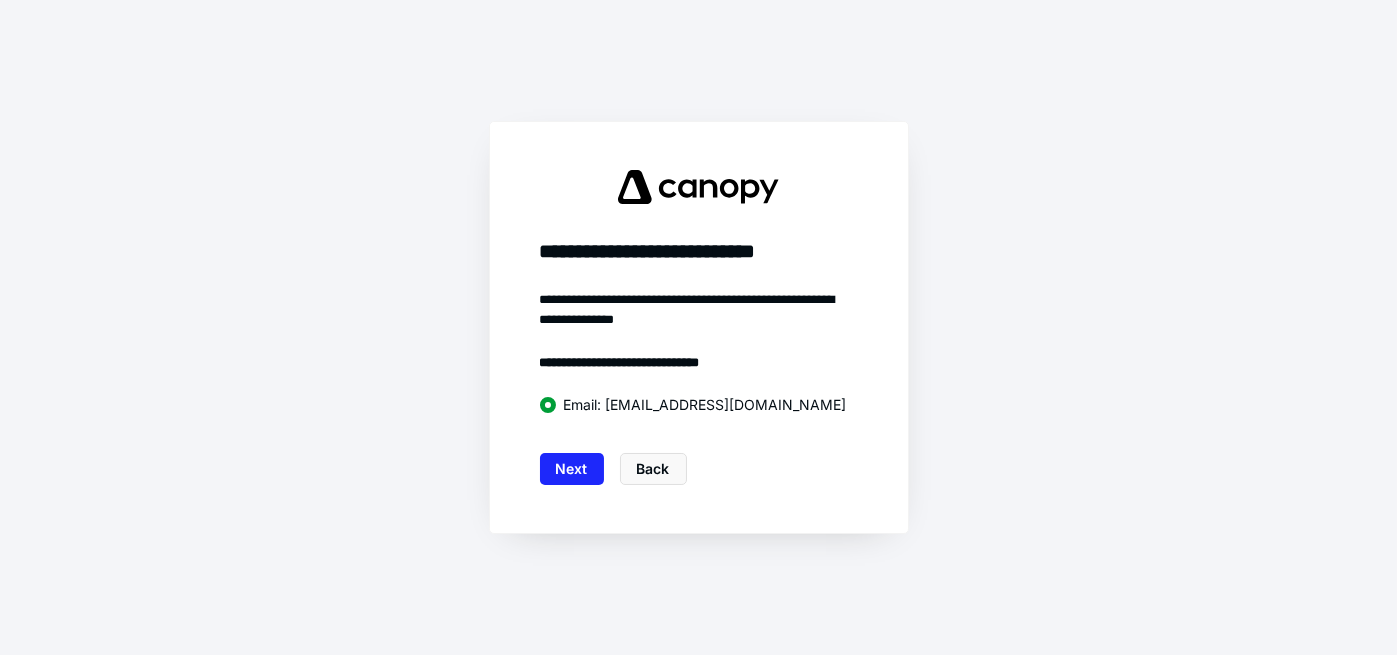 click on "Next" at bounding box center (572, 469) 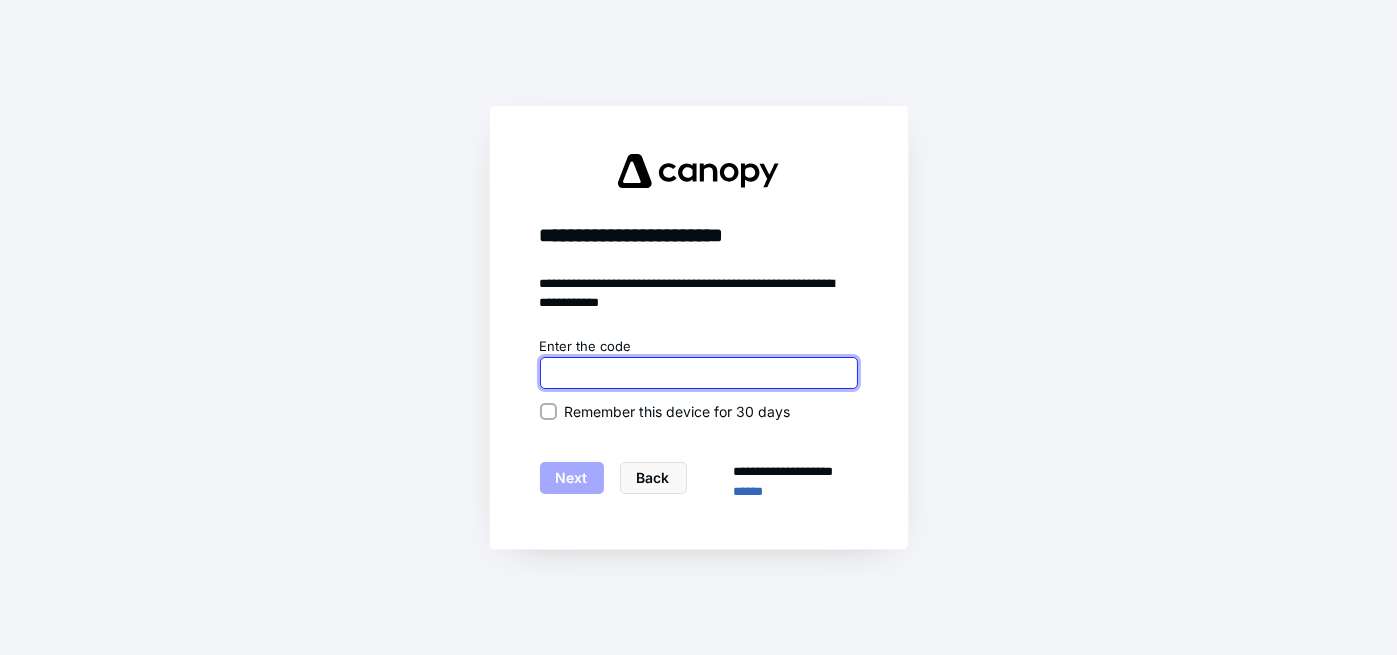 click at bounding box center [699, 373] 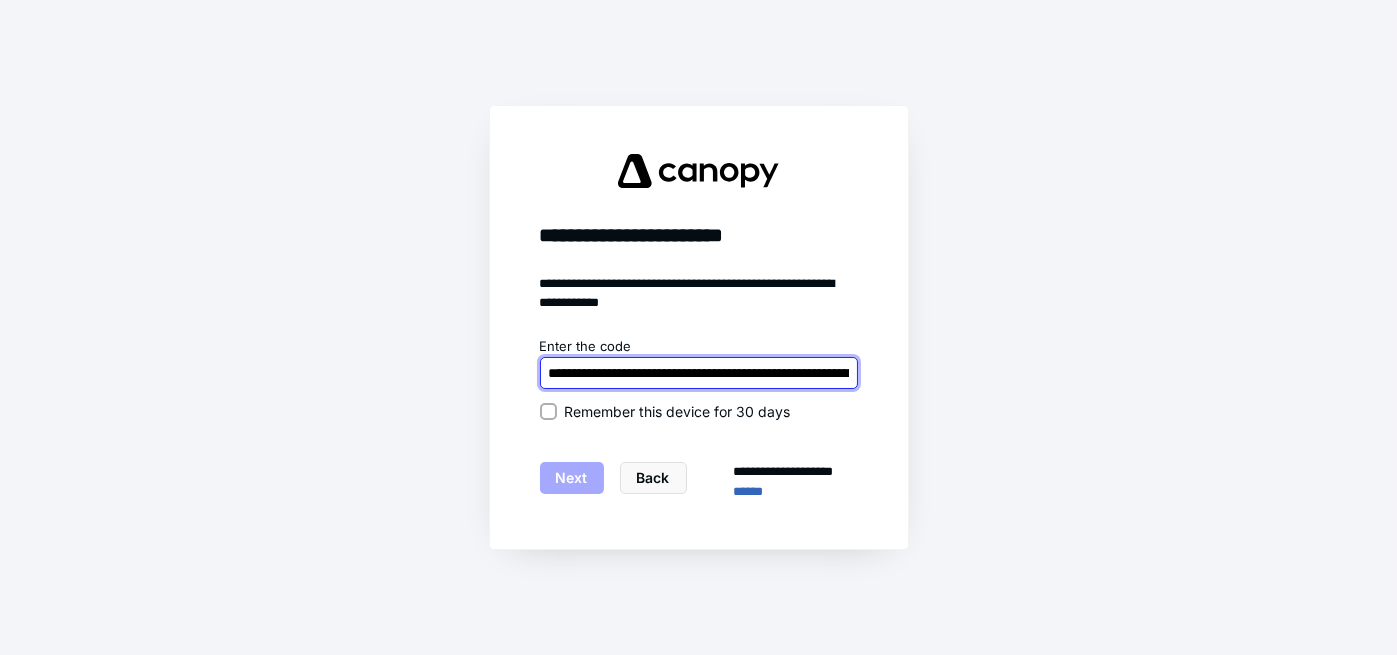 scroll, scrollTop: 0, scrollLeft: 2119, axis: horizontal 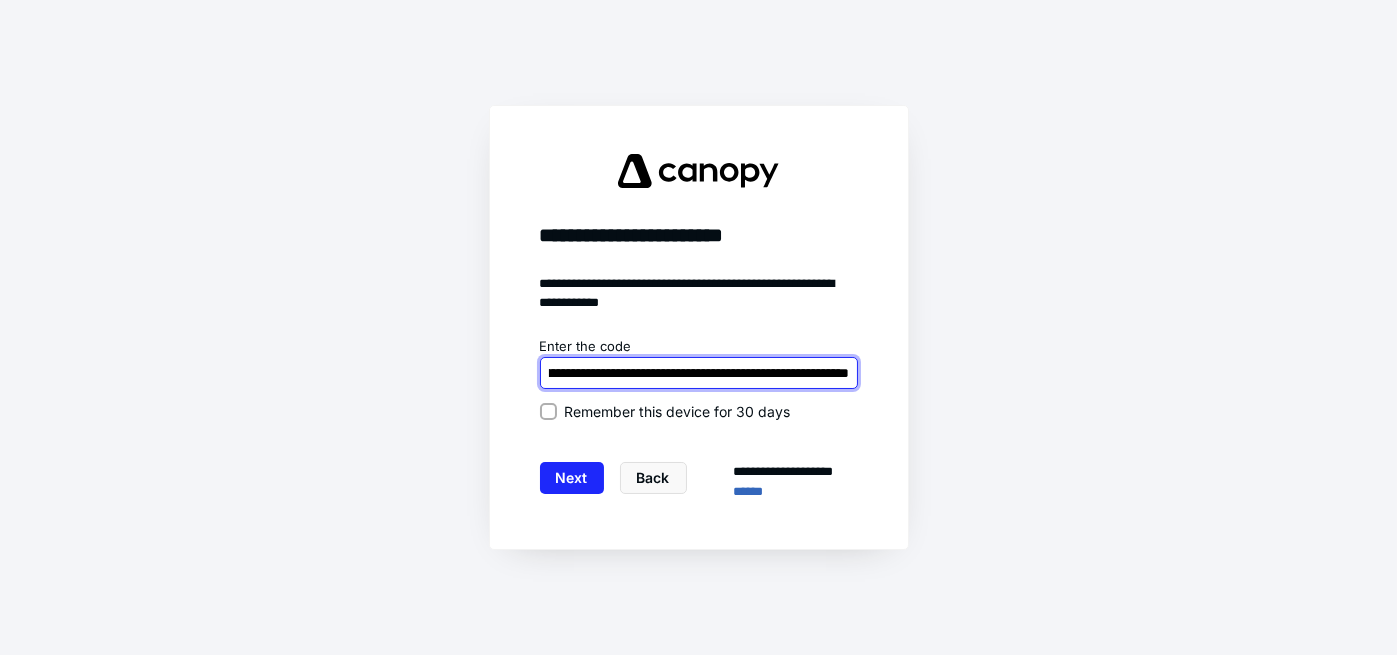 paste 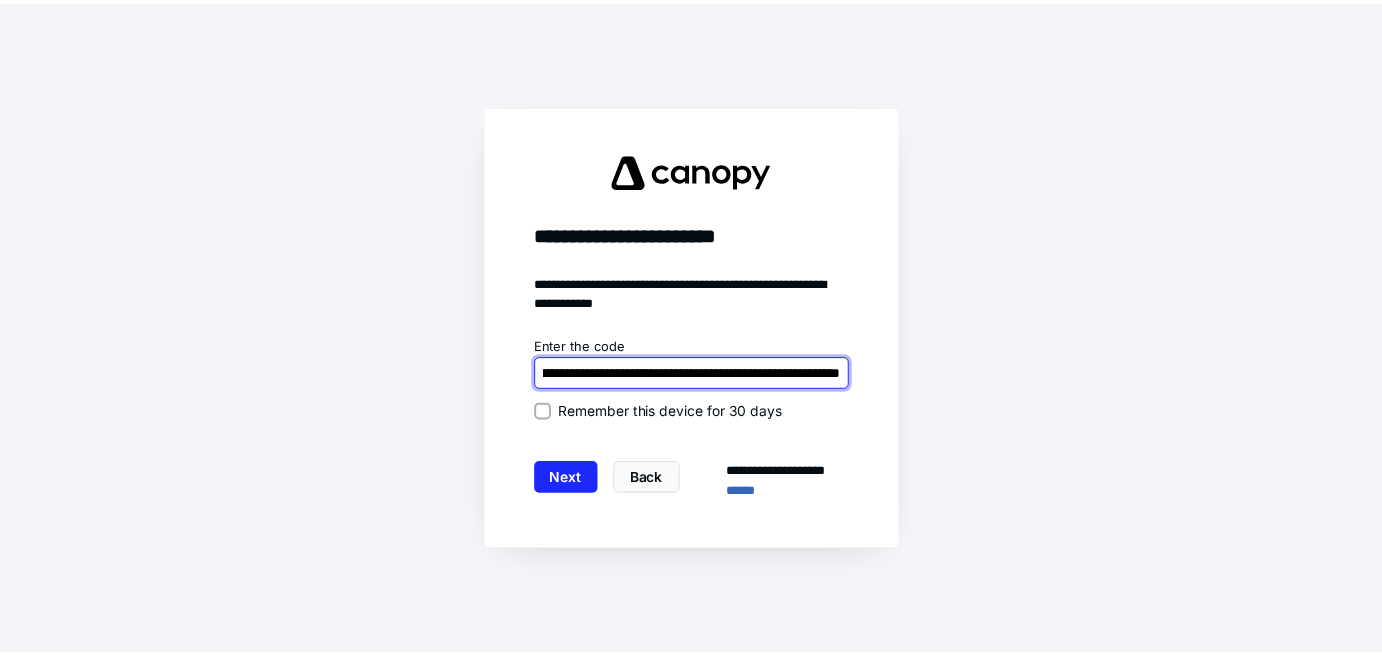 scroll, scrollTop: 0, scrollLeft: 0, axis: both 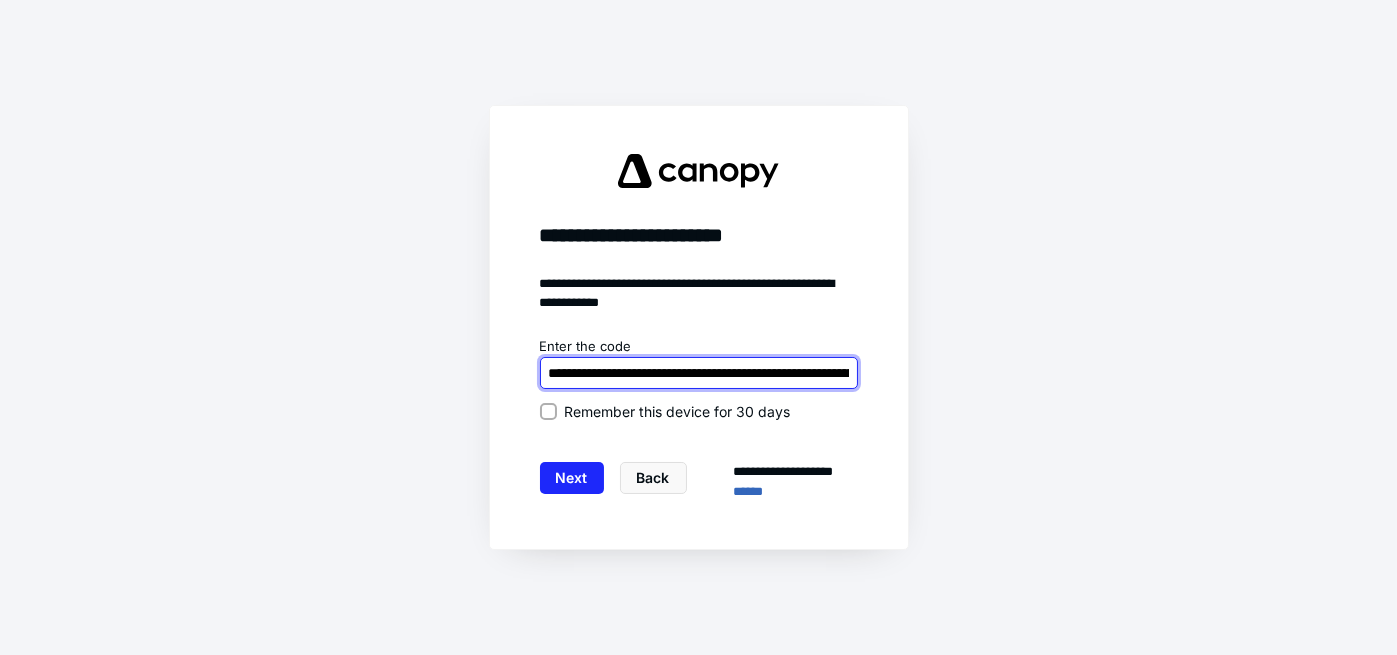 click at bounding box center [699, 373] 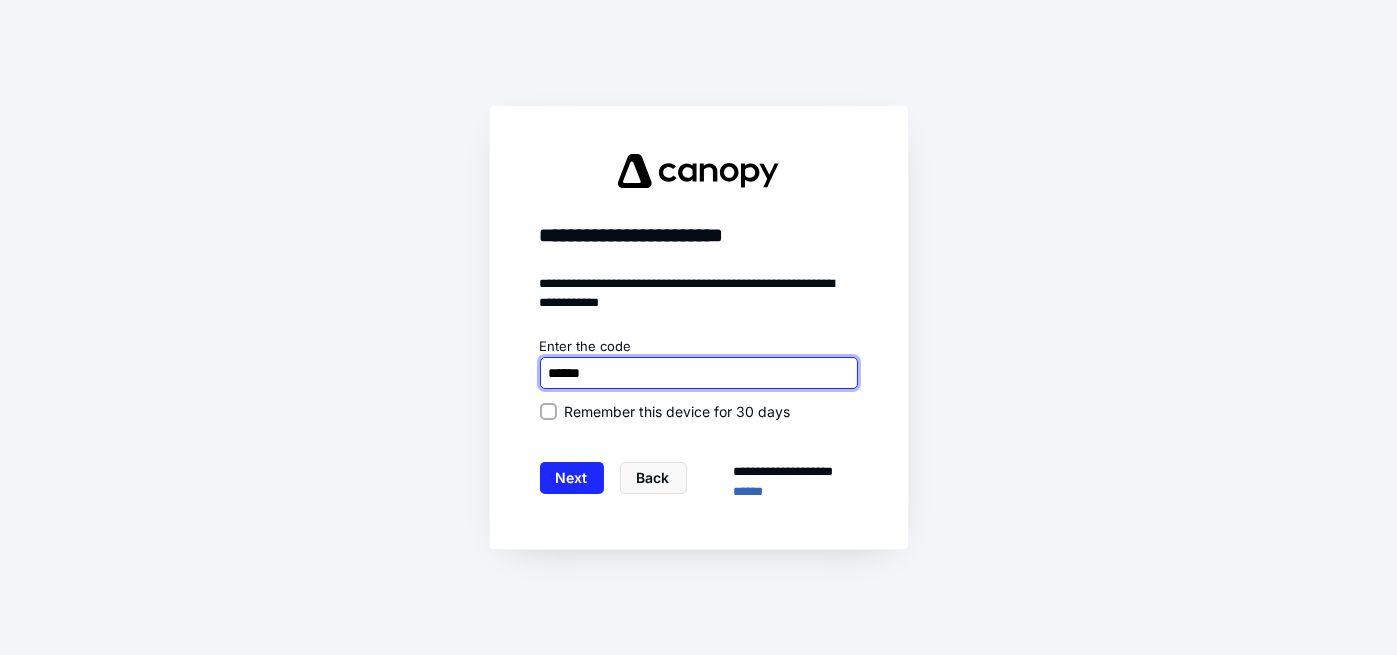 type on "******" 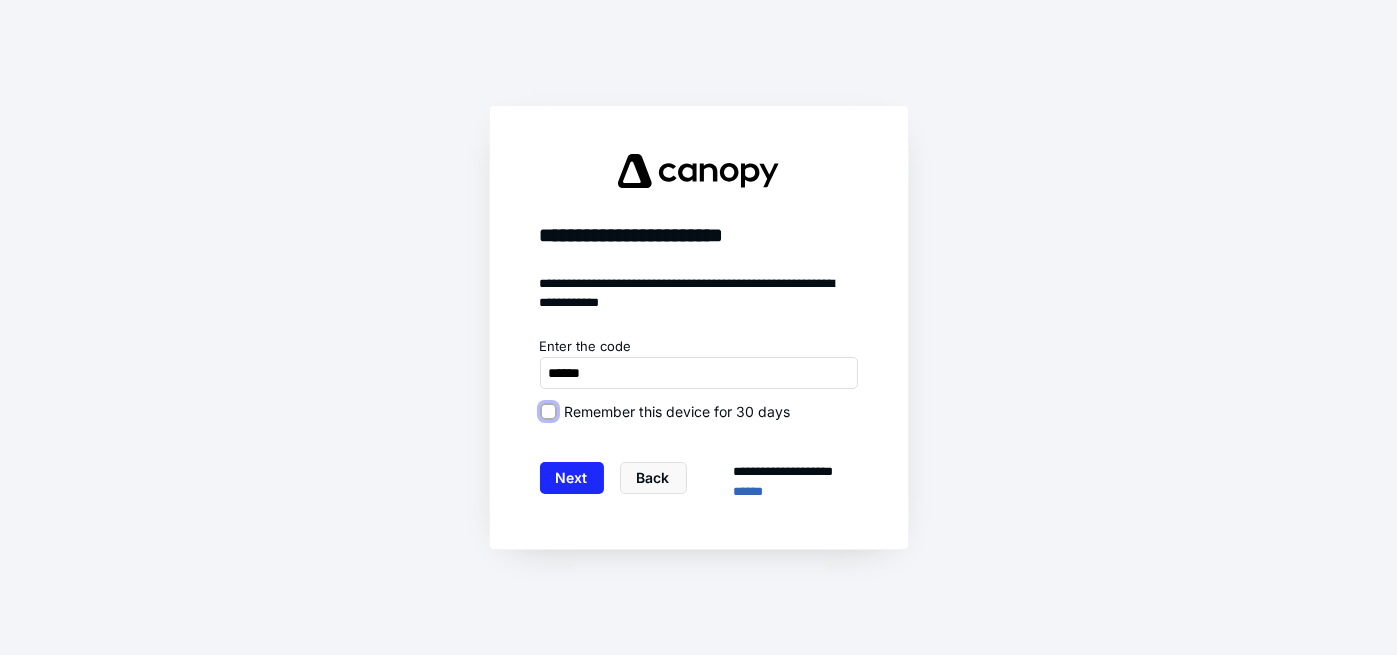 click on "Remember this device for 30 days" at bounding box center (548, 411) 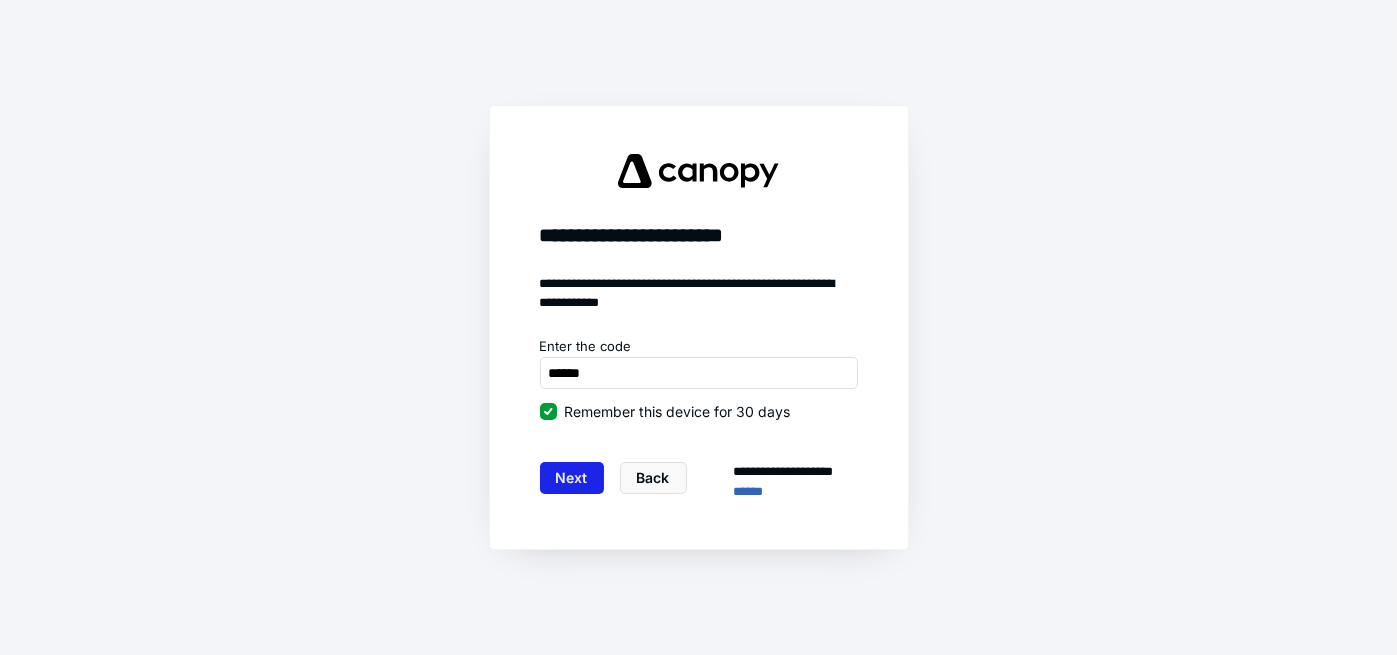 click on "Next" at bounding box center (572, 478) 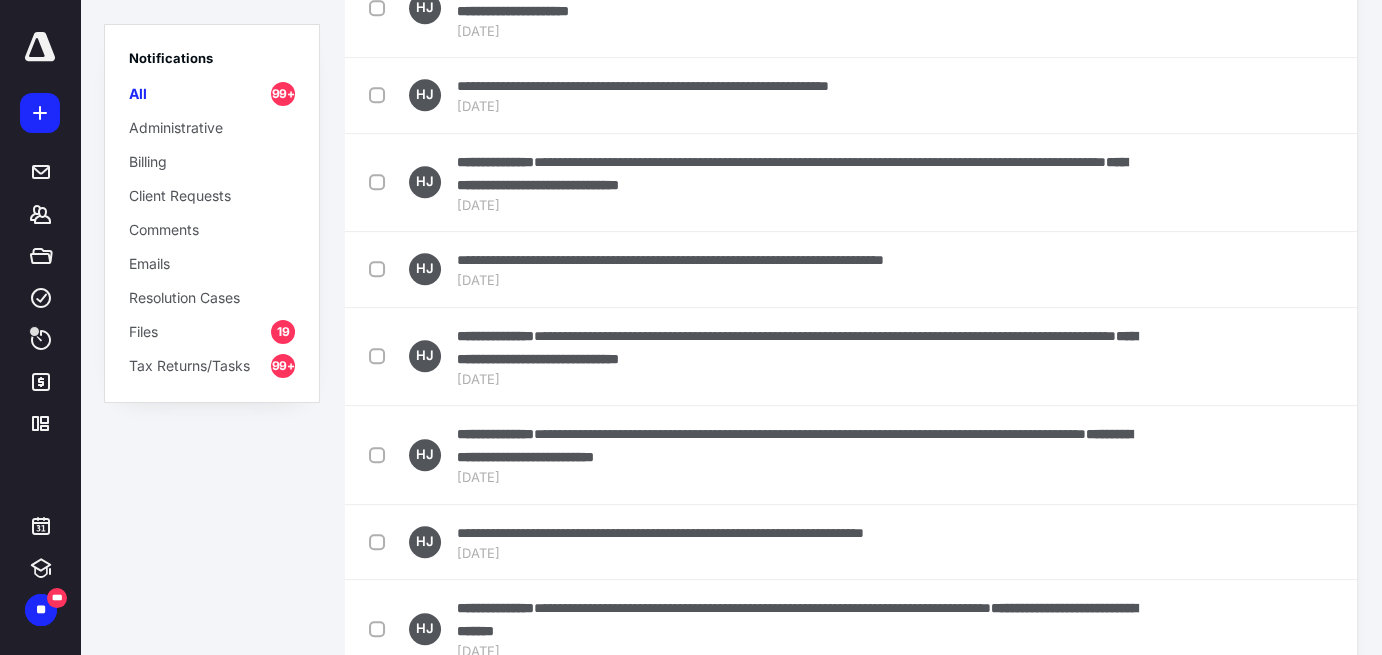 scroll, scrollTop: 1717, scrollLeft: 0, axis: vertical 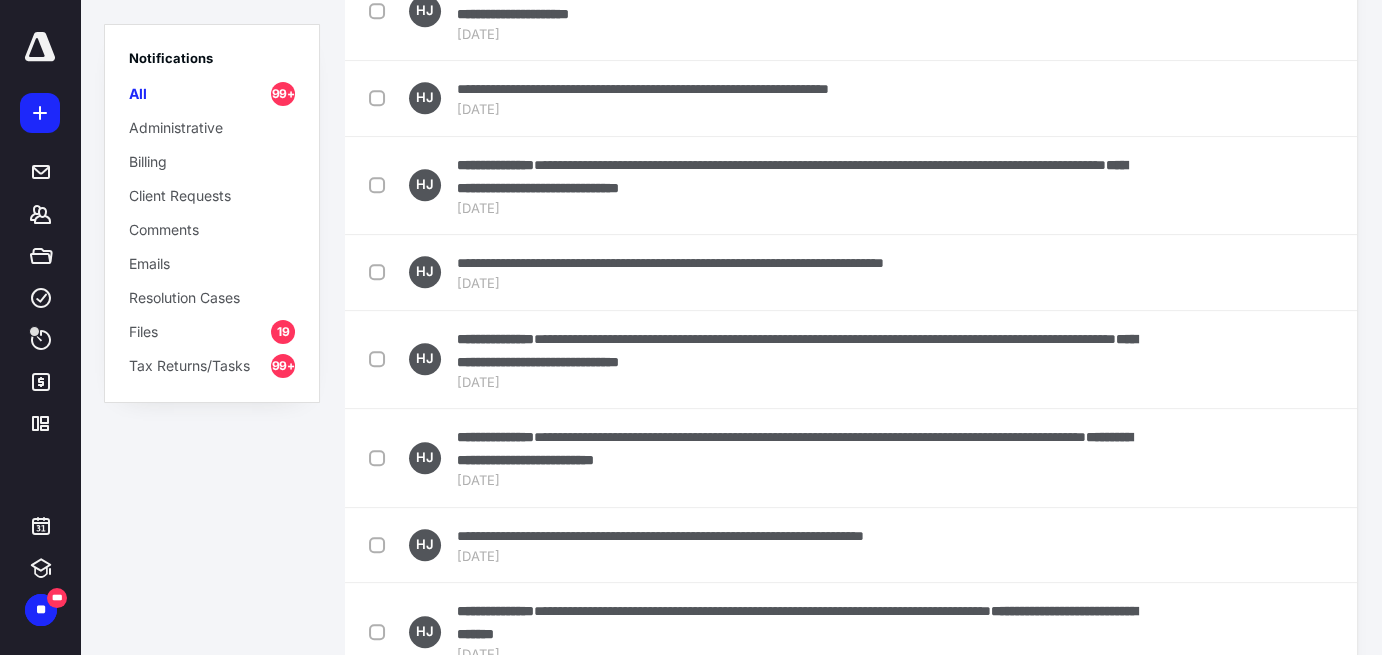 click on "Notifications All 99+ Administrative Billing Client Requests Comments Emails Resolution Cases Files 19 Tax Returns/Tasks 99+" at bounding box center [212, 327] 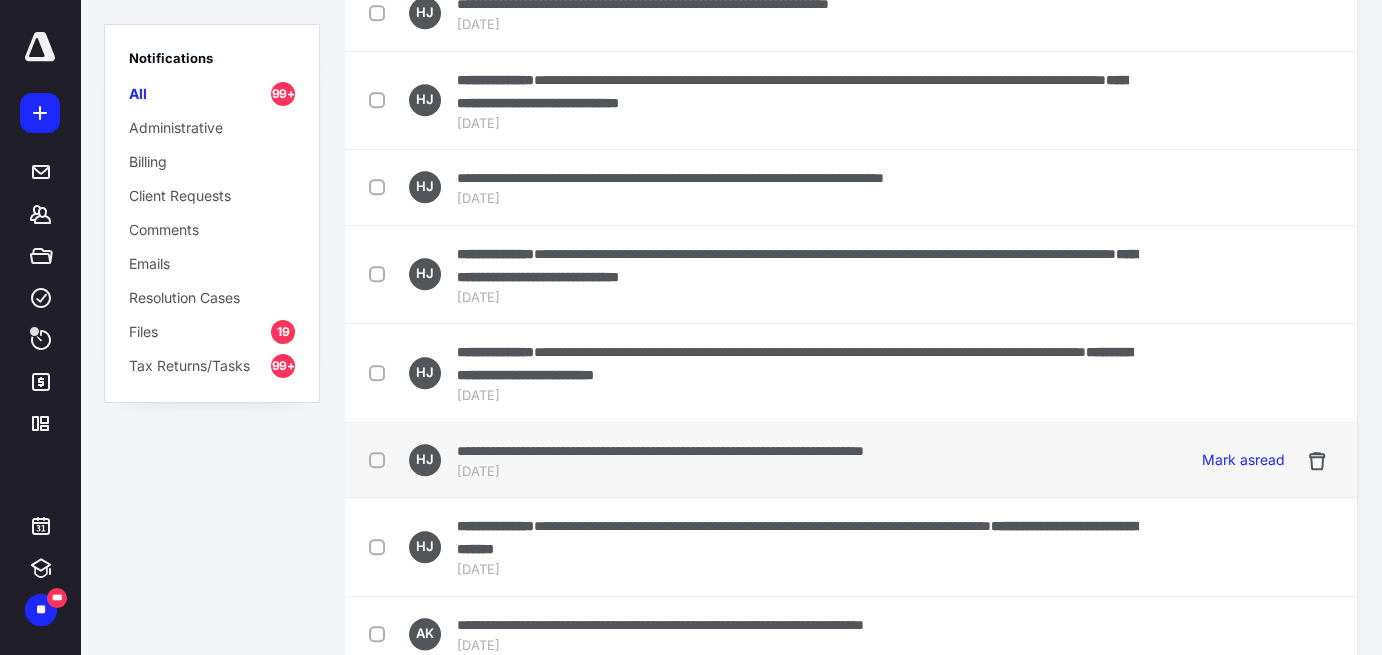 scroll, scrollTop: 1733, scrollLeft: 0, axis: vertical 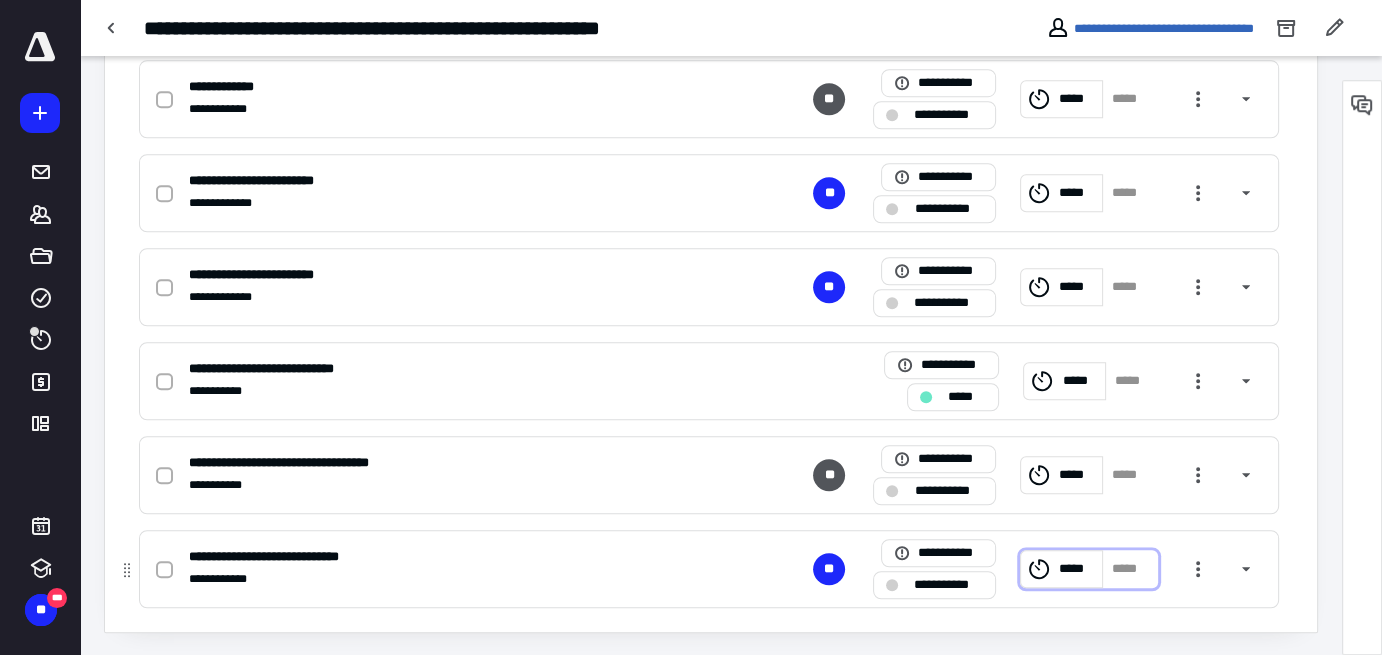 click 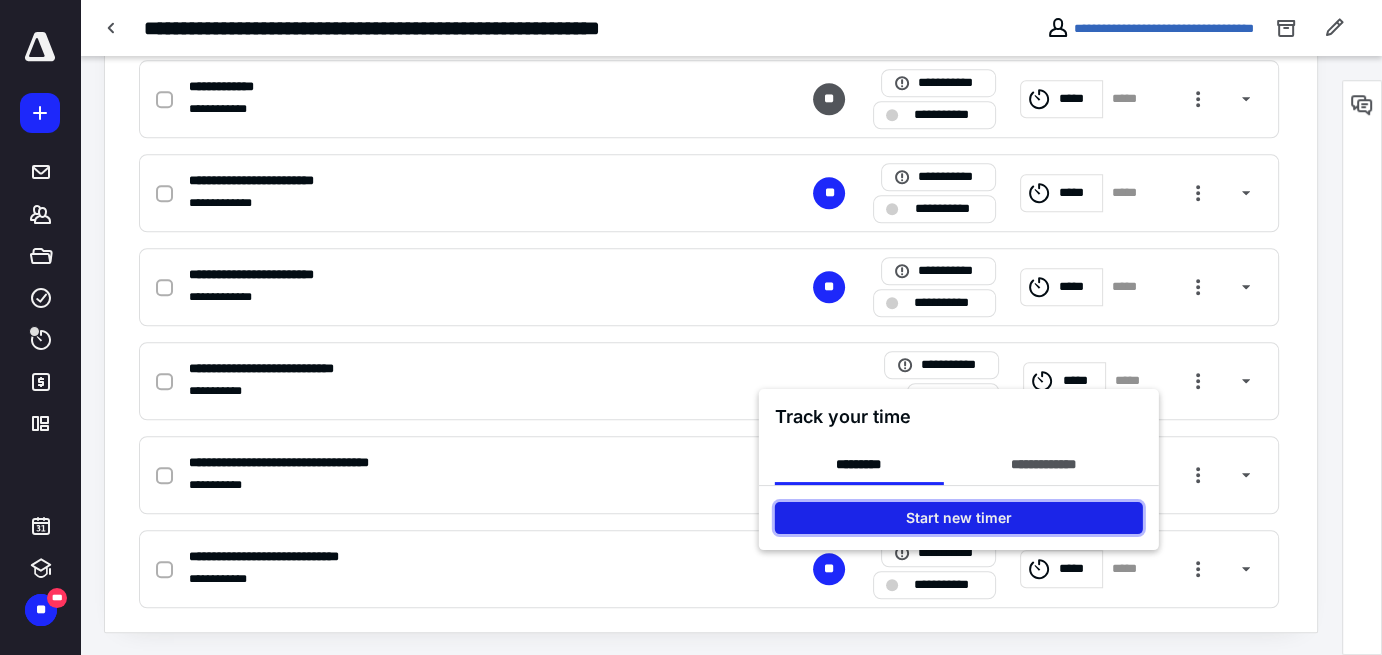 click on "Start new timer" at bounding box center (959, 518) 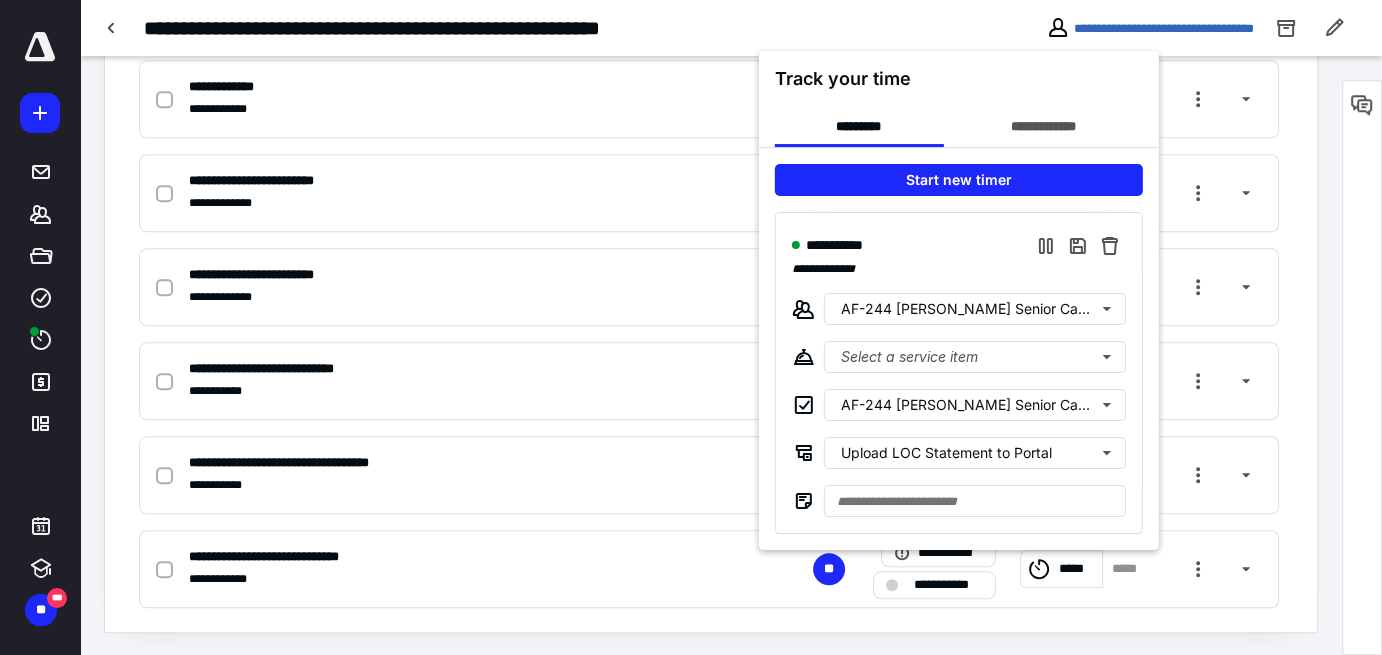 click at bounding box center (691, 327) 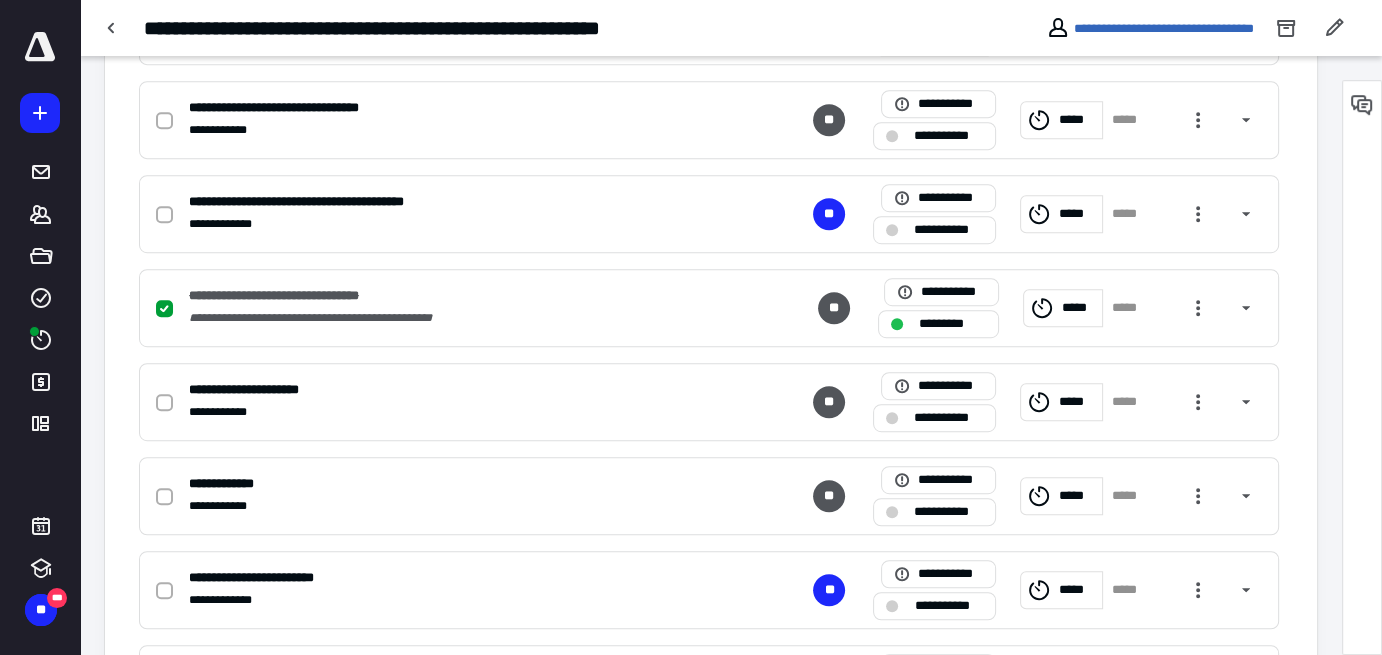 scroll, scrollTop: 1553, scrollLeft: 0, axis: vertical 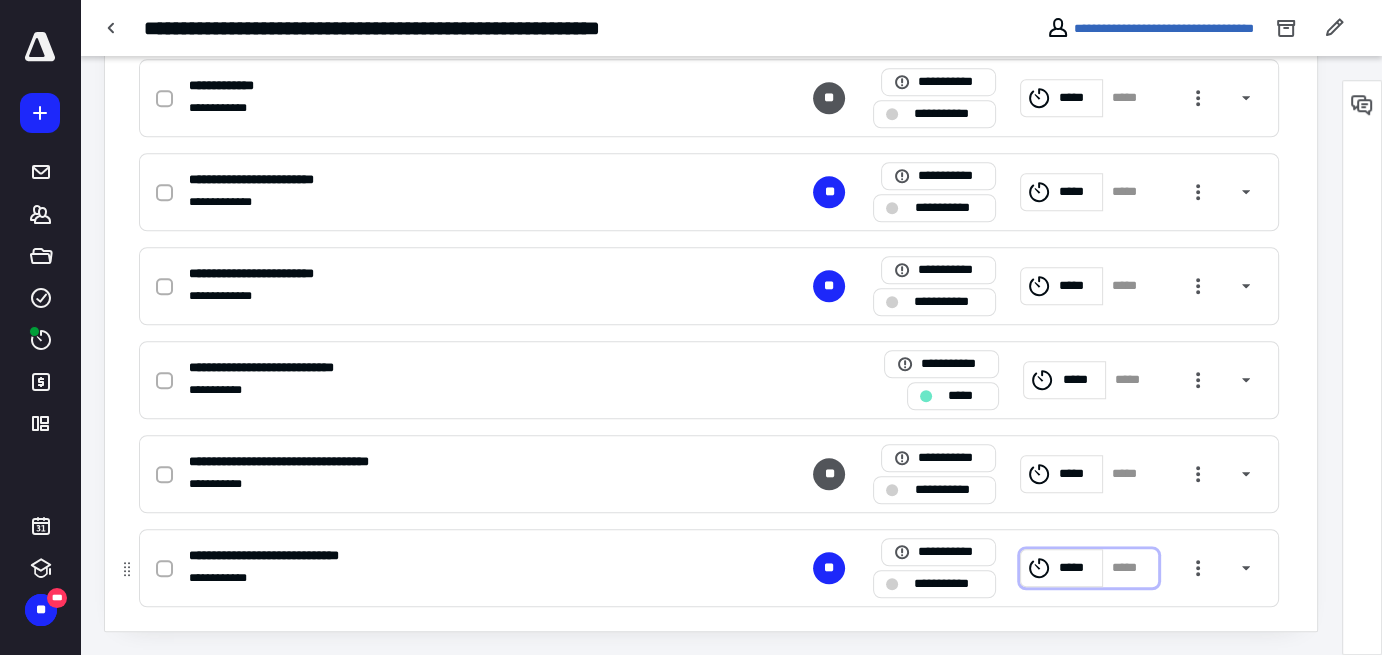 click 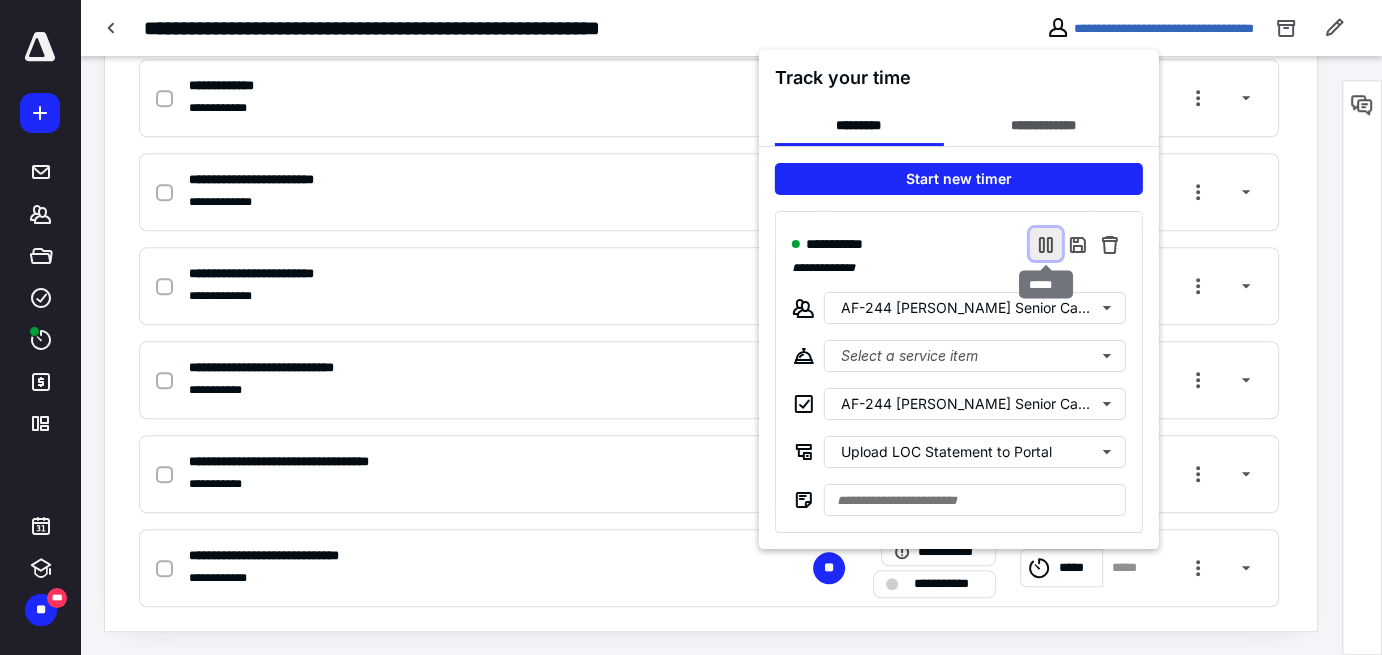 click at bounding box center [1046, 244] 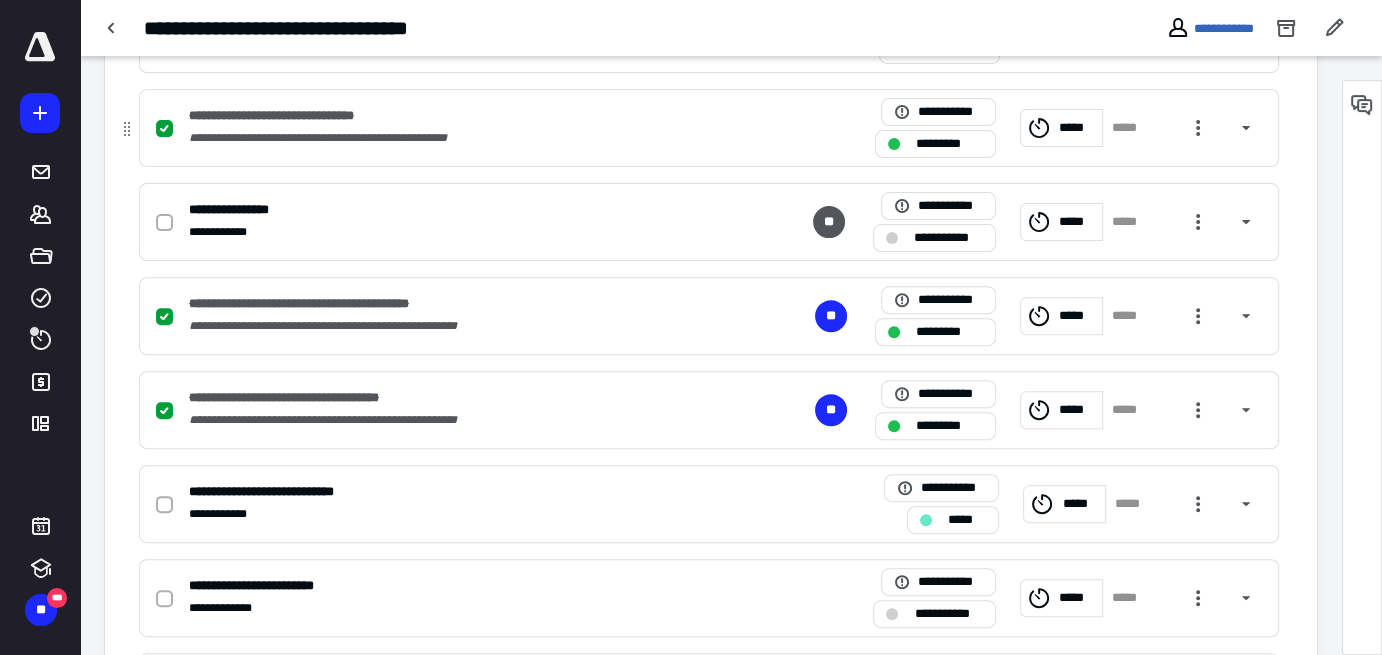 scroll, scrollTop: 895, scrollLeft: 0, axis: vertical 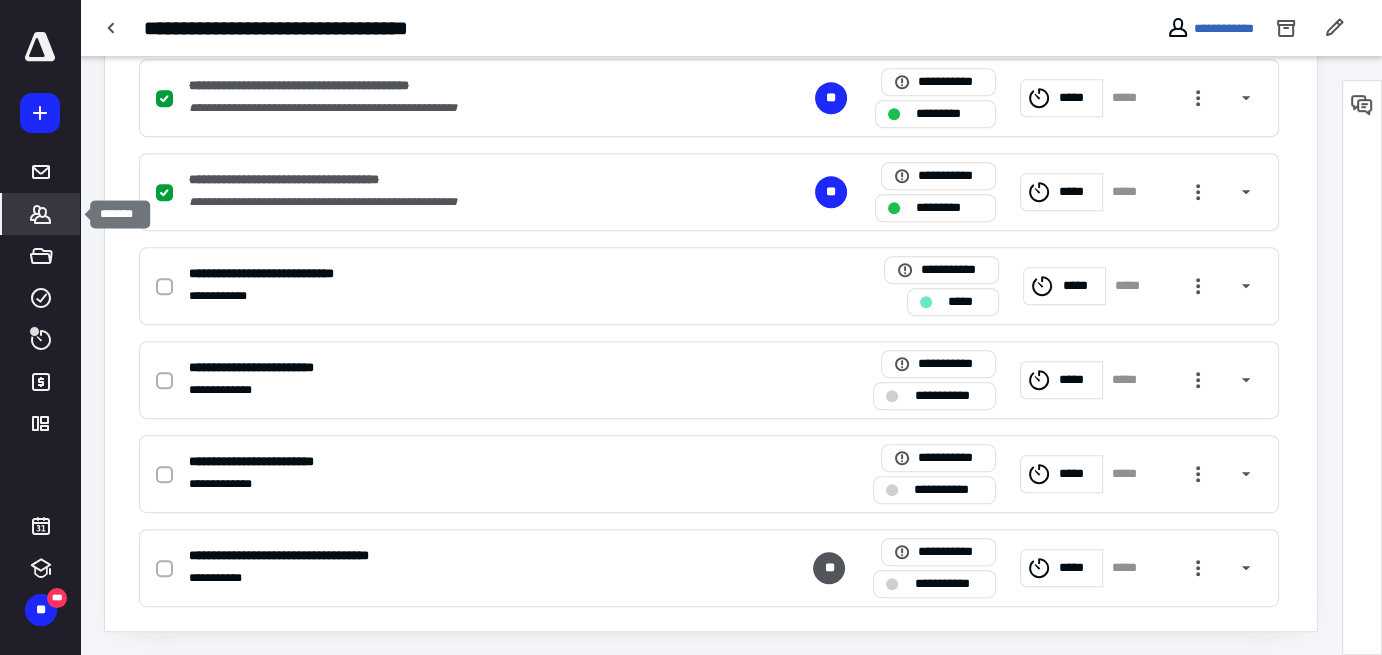 click on "*******" at bounding box center (41, 214) 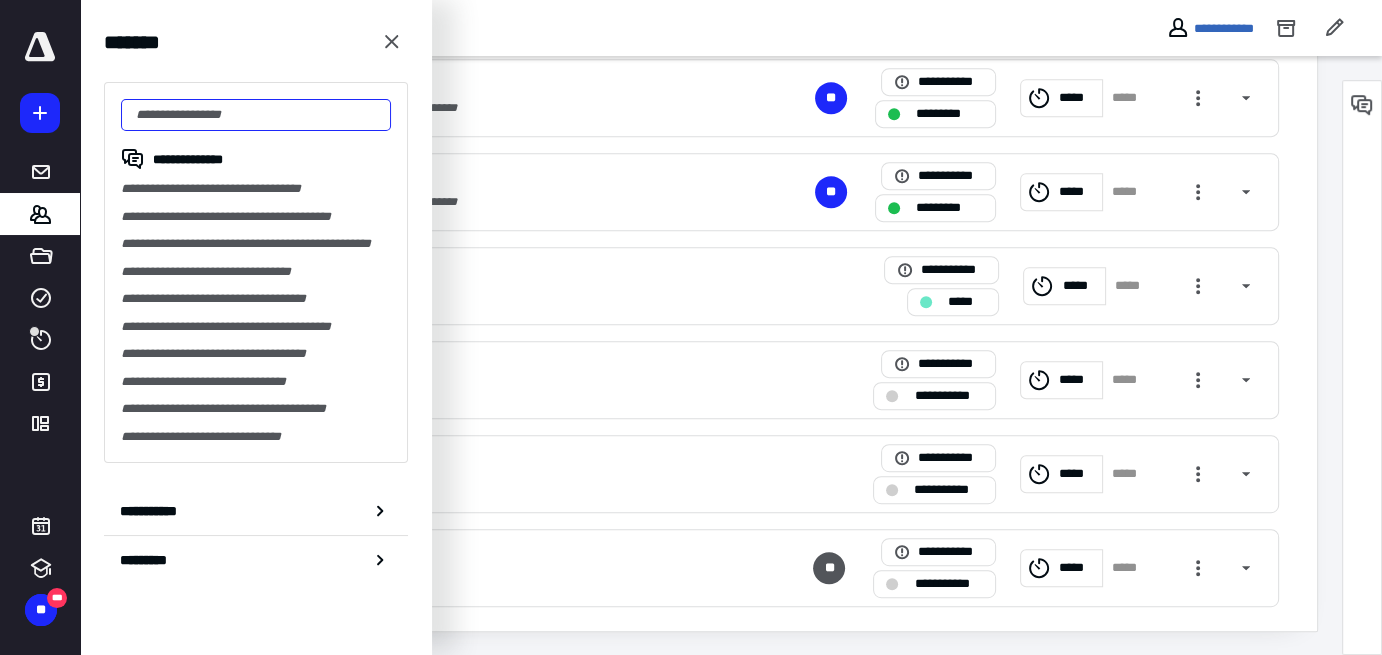 click at bounding box center [256, 115] 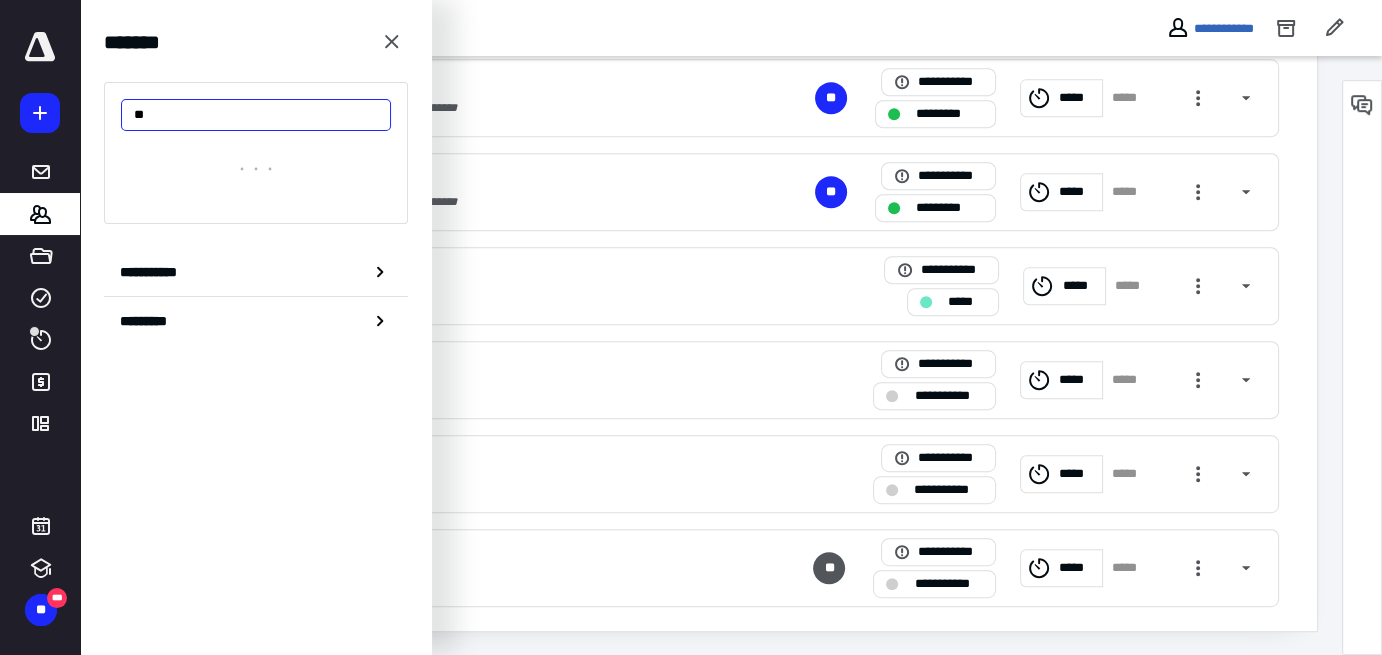 type on "***" 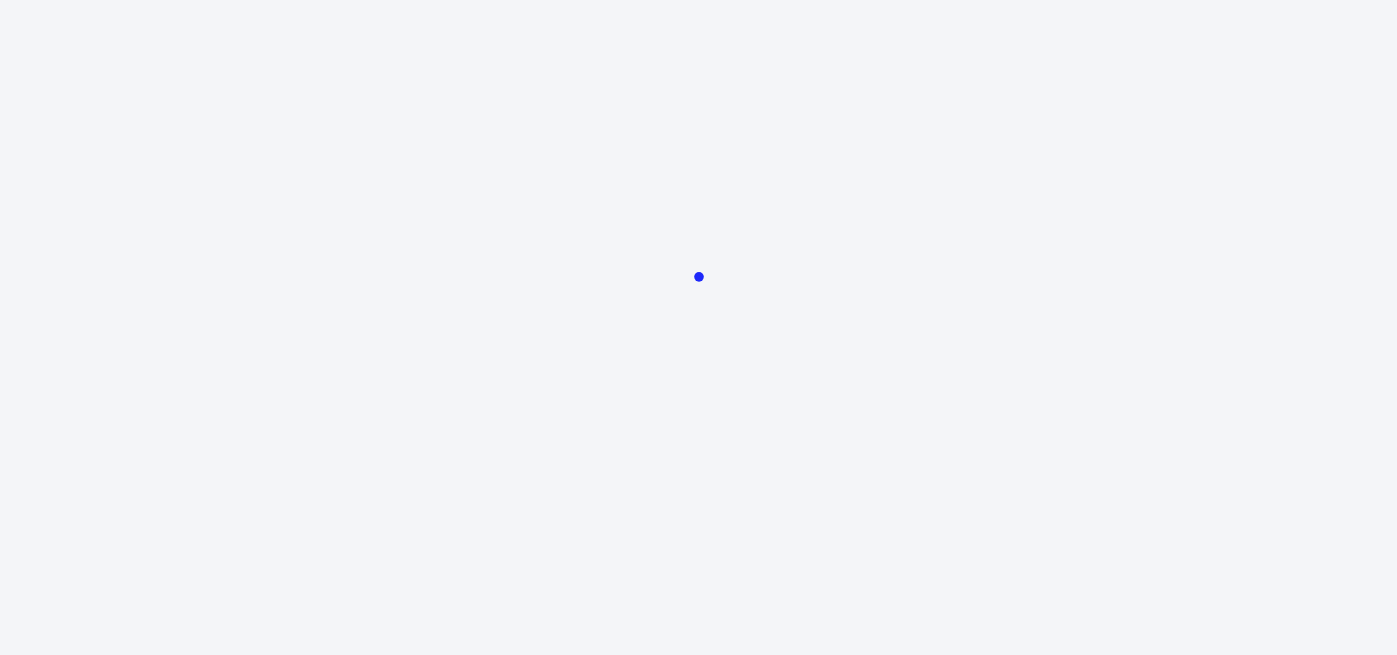 scroll, scrollTop: 0, scrollLeft: 0, axis: both 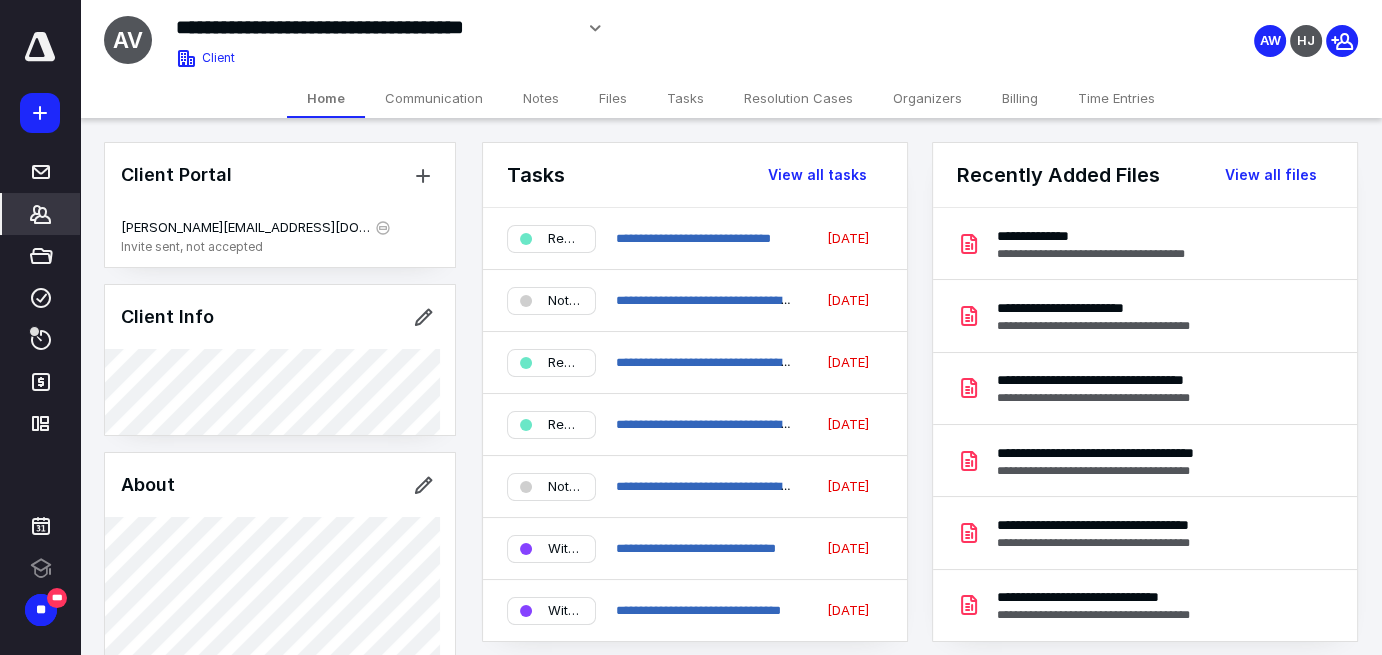click on "Files" at bounding box center [613, 98] 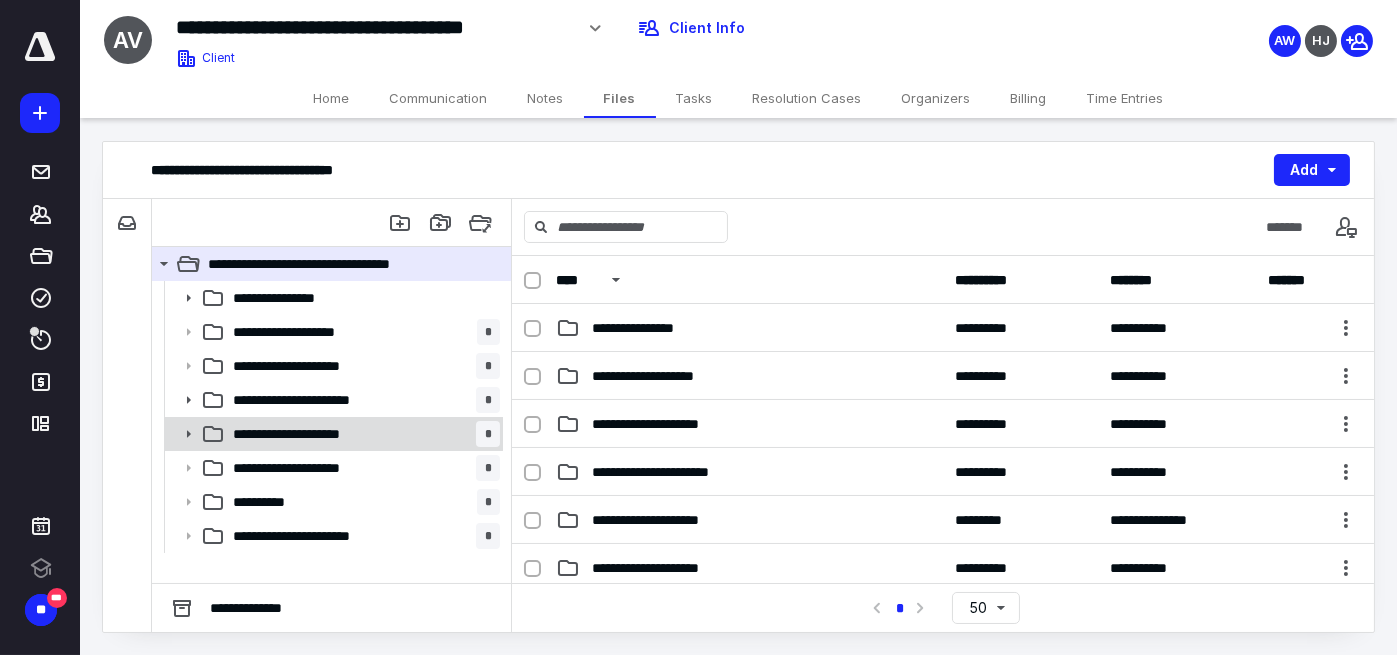 click on "**********" at bounding box center [362, 434] 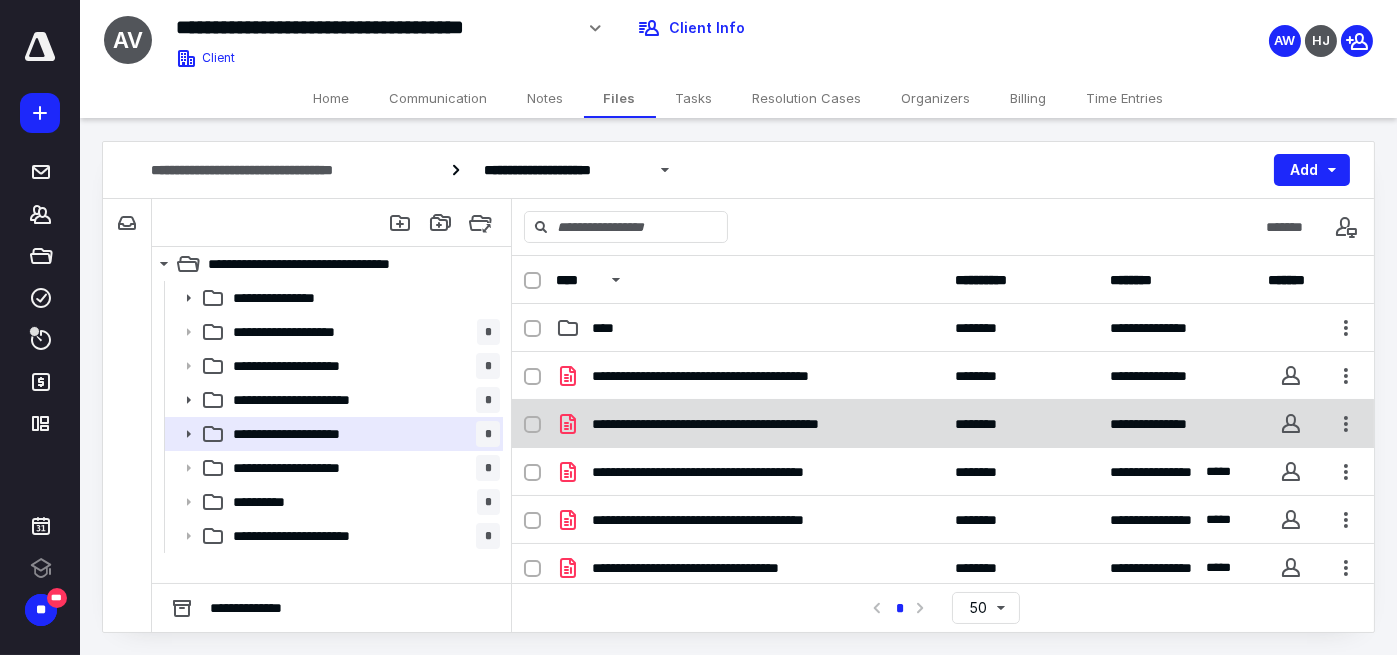 scroll, scrollTop: 66, scrollLeft: 0, axis: vertical 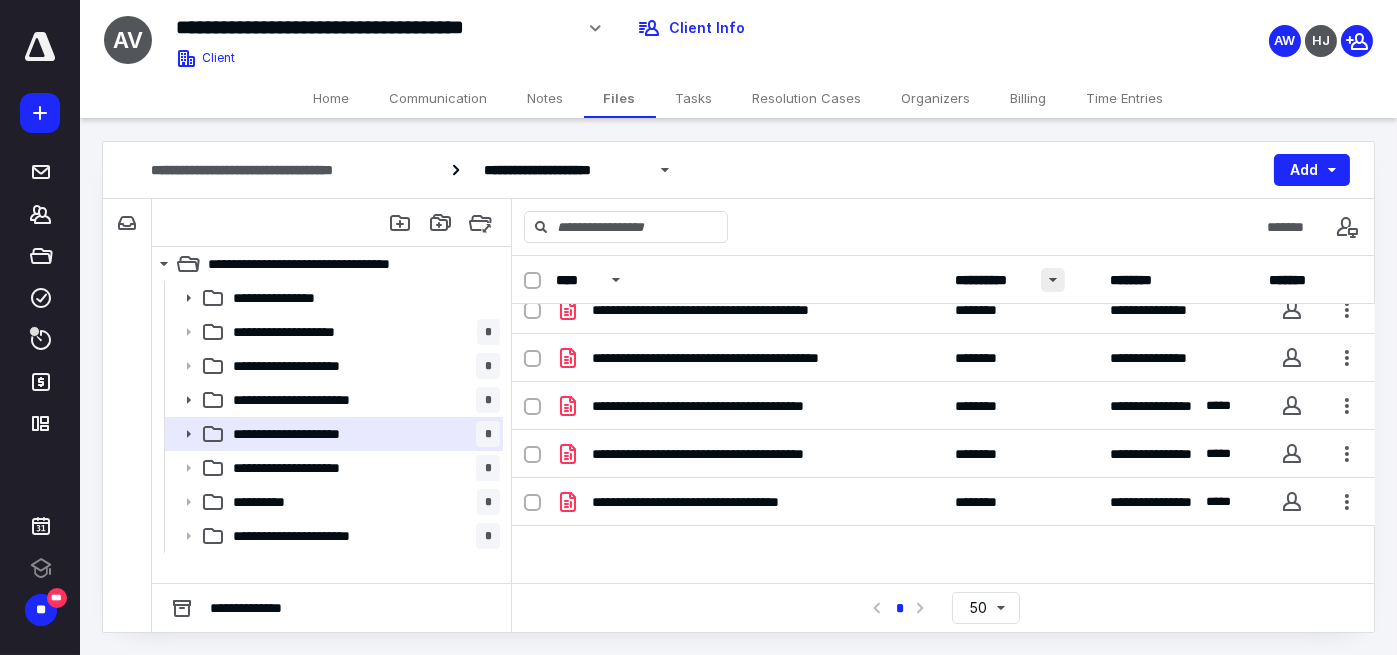 click at bounding box center (1053, 280) 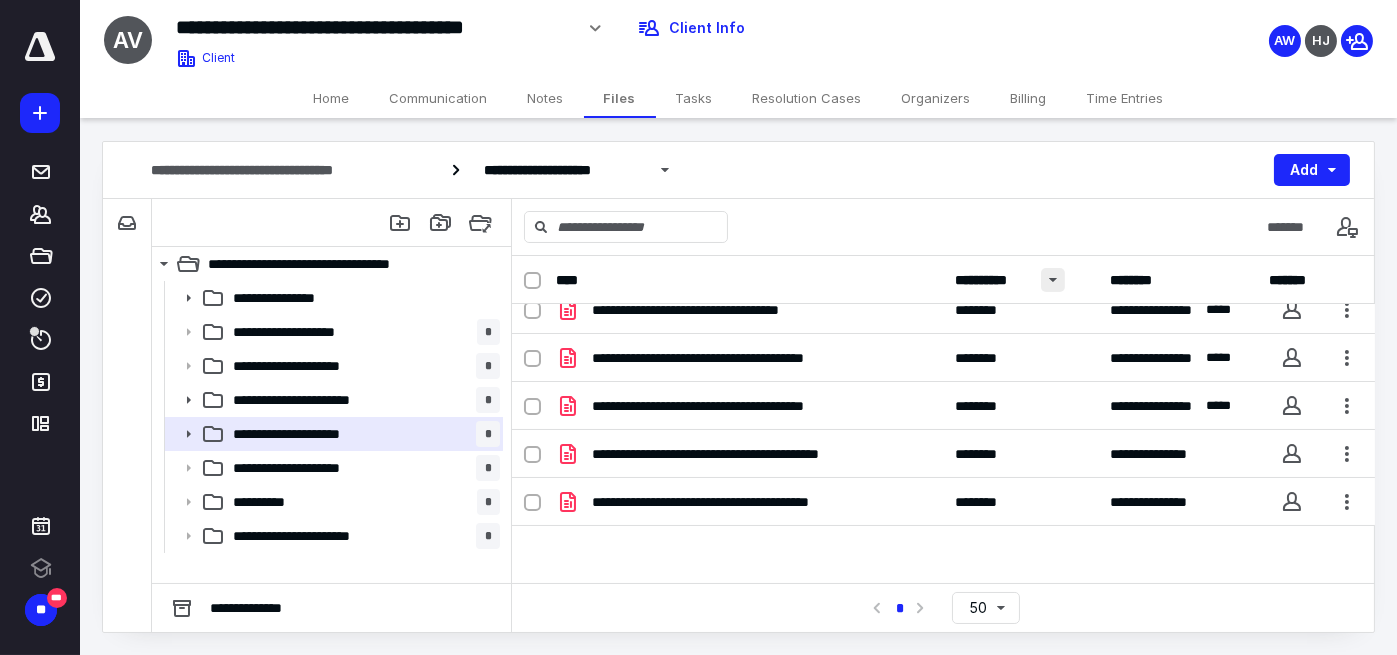 scroll, scrollTop: 0, scrollLeft: 0, axis: both 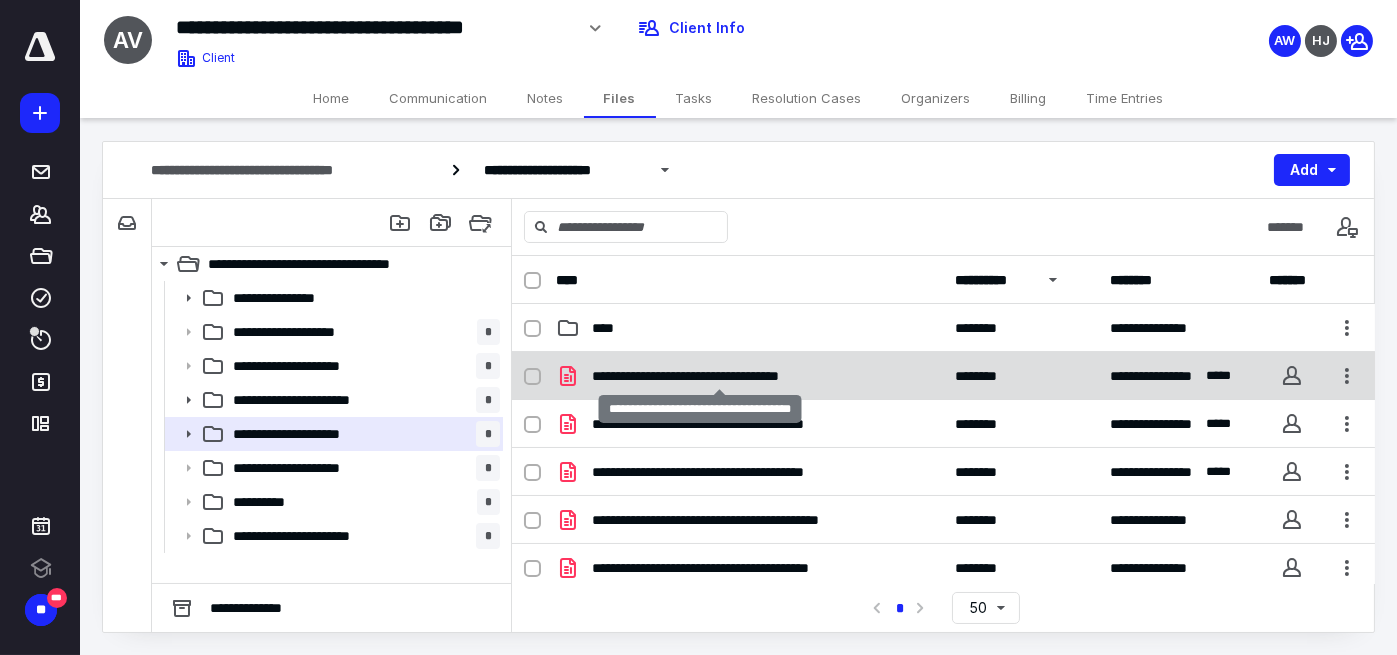 click on "**********" at bounding box center [719, 376] 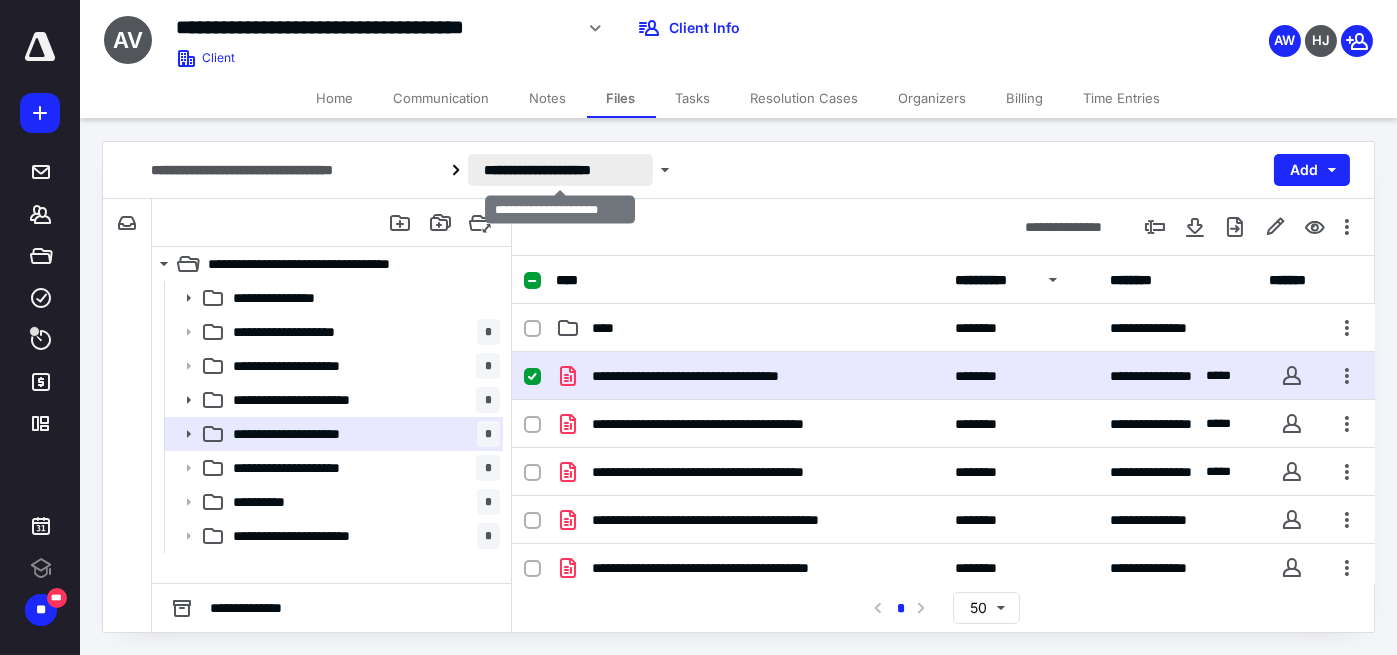 scroll, scrollTop: 0, scrollLeft: 0, axis: both 